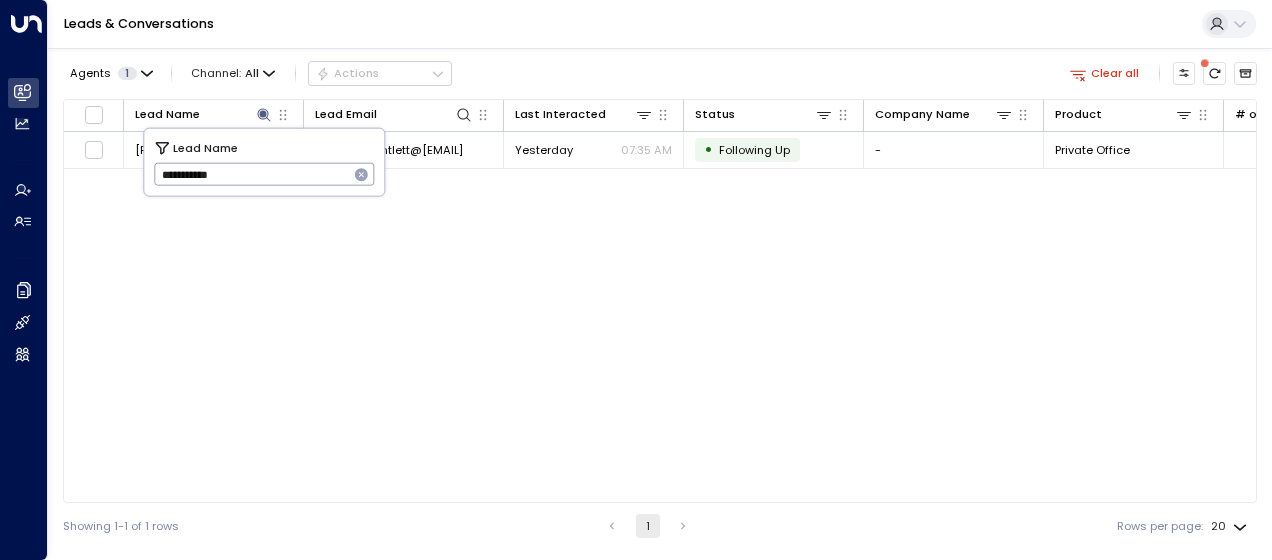 scroll, scrollTop: 0, scrollLeft: 0, axis: both 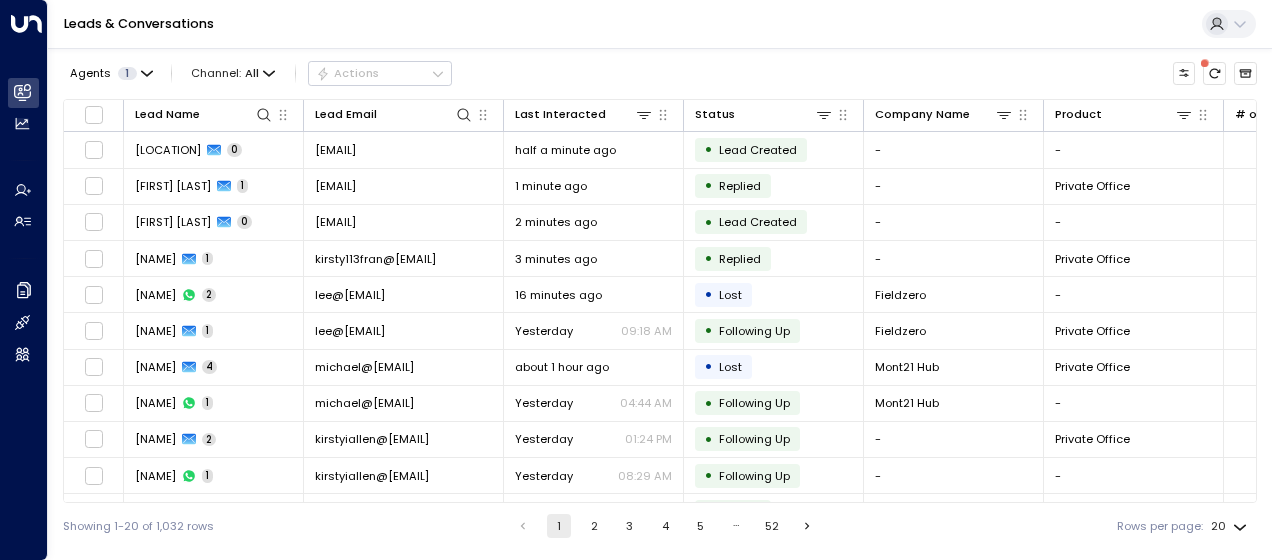 click on "Showing   1-20 of 1,032   rows 1 2 3 4 5 … 52 Rows per page: 20 **" at bounding box center [660, 526] 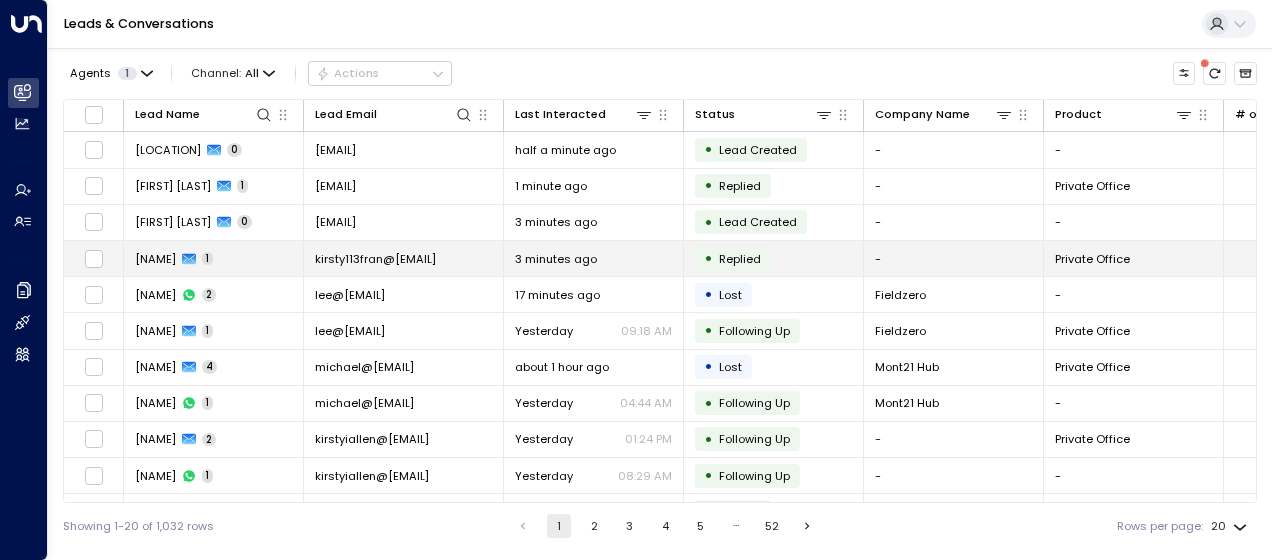 click on "kirsty113fran@[EMAIL]" at bounding box center [375, 259] 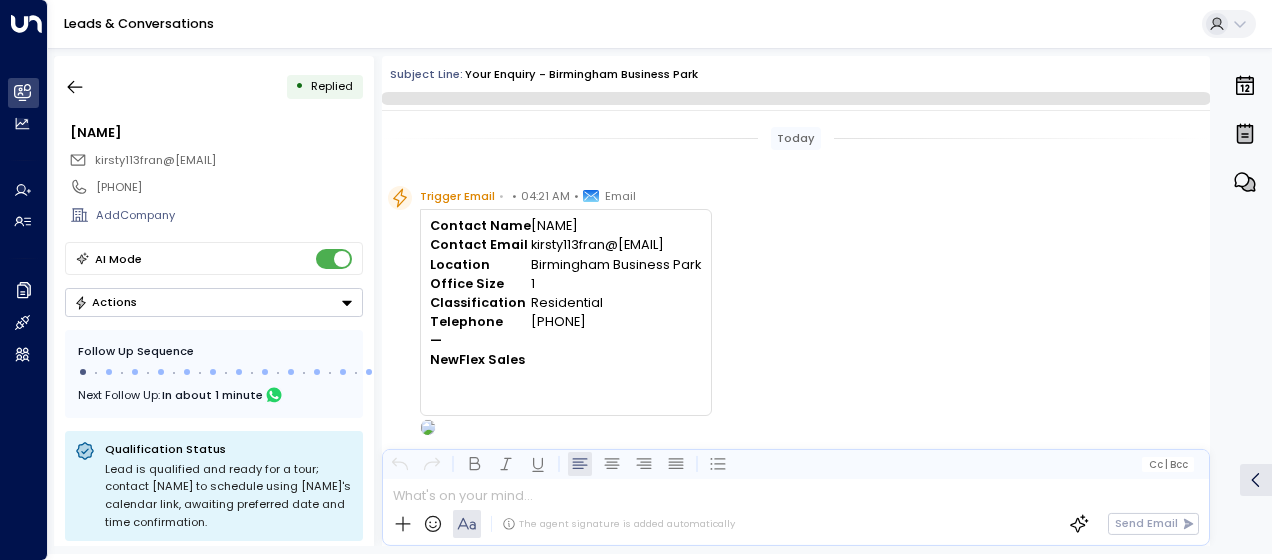 scroll, scrollTop: 680, scrollLeft: 0, axis: vertical 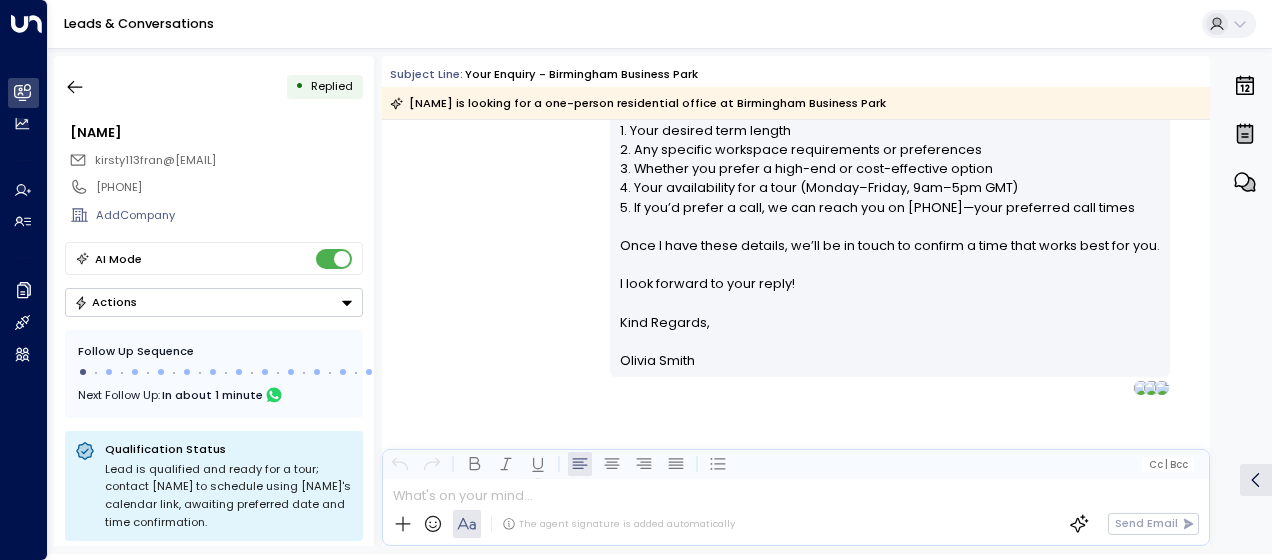 click on "Hi [NAME], Thank you for your interest in private offices at Birmingham Business Park. We currently have the following single-person private office options: • Standard – Private Office: £270 per month • Standard – Private Office: £290 per month • Standard – Private Office: £300 per month You can find more details here: Product Website Page and view our brochure and photos here: Brochure & Photos . At present, Birmingham Business Park is the only suitable location we offer in the Birmingham region. To help us arrange a tour or call that suits you, please let me know: 1. Your desired term length 2. Any specific workspace requirements or preferences 3. Whether you prefer a high-end or cost-effective option 4. Your availability for a tour (Monday–Friday, 9am–5pm GMT) 5. If you’d prefer a call, we can reach you on [PHONE]—your preferred call times Once I have these details, we’ll be in touch to confirm a time that works best for you. Kind Regards," at bounding box center (796, 90) 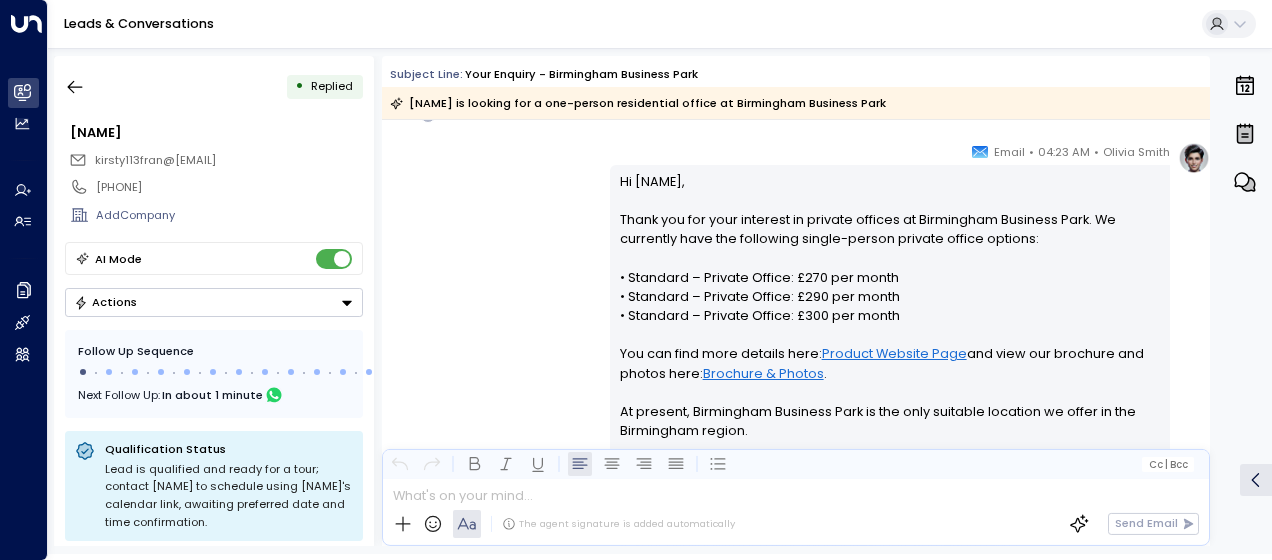 scroll, scrollTop: 320, scrollLeft: 0, axis: vertical 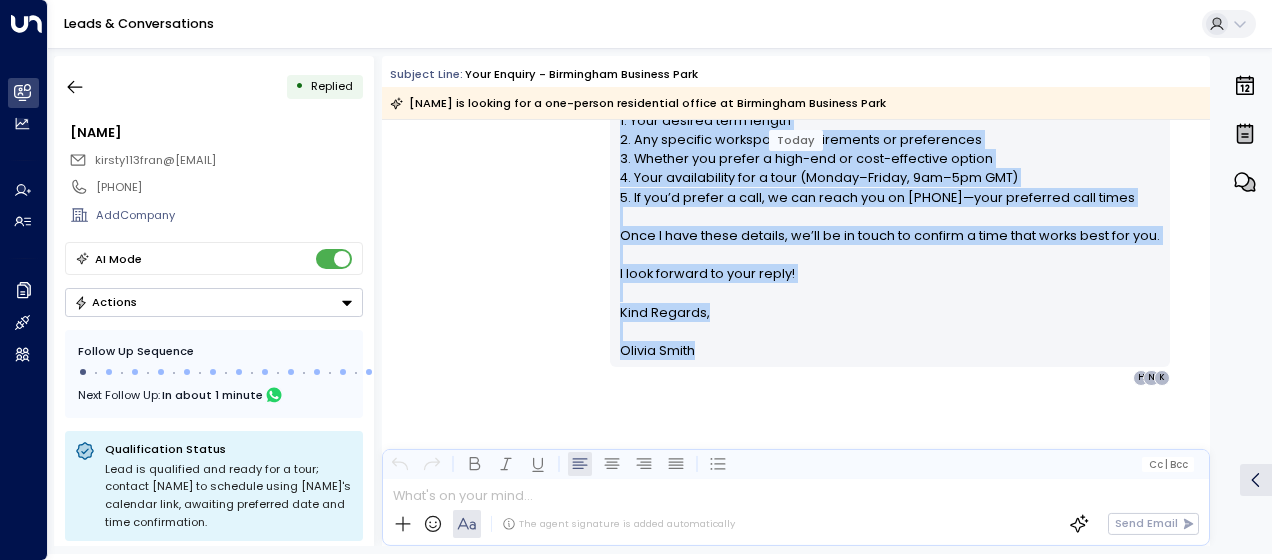 drag, startPoint x: 613, startPoint y: 179, endPoint x: 716, endPoint y: 354, distance: 203.06157 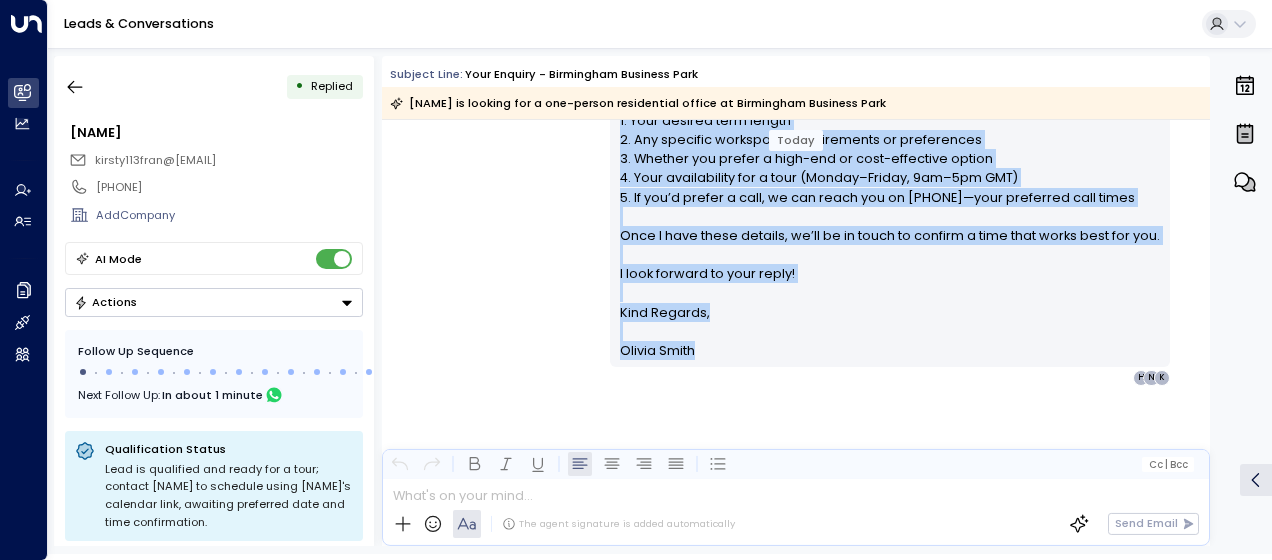 drag, startPoint x: 716, startPoint y: 354, endPoint x: 617, endPoint y: 172, distance: 207.18349 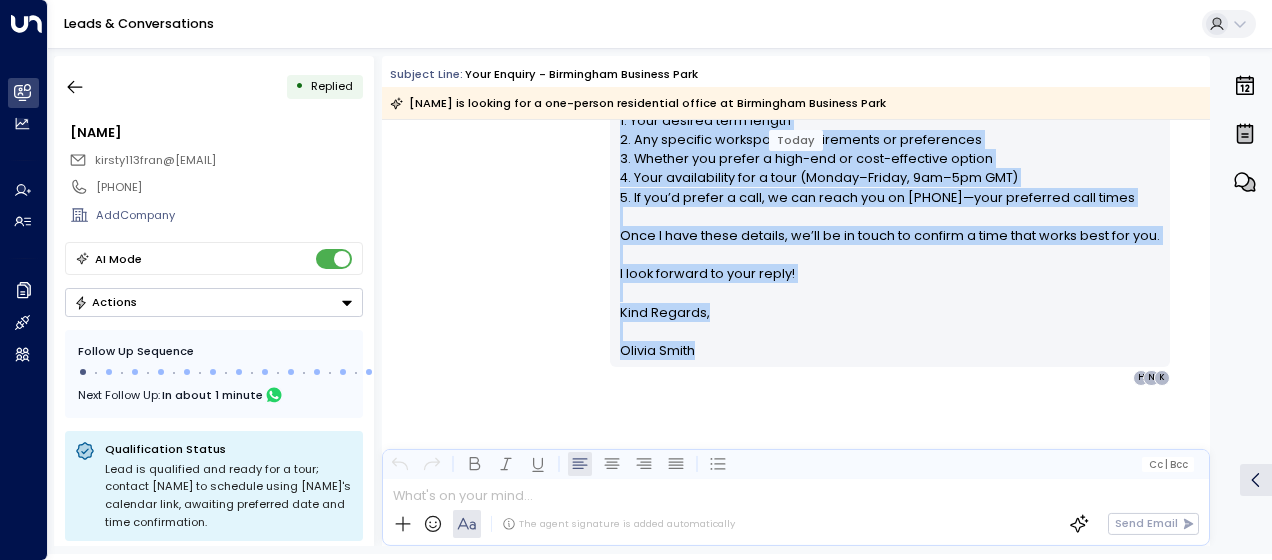 copy on "Lo Ipsumd, Sitam con adi elit seddoeiu te incidid utlabor et Doloremagn Aliquaen Admi. Ve quisnostr exer ull laborisni aliqui-exeaco consequ duisau irurein: • Reprehen – Volupta Velite: £511 cil fugia • Nullapar – Excepte Sintoc: £758 cup nonpr • Suntculp – Quioffi Deseru: £234 mol animi Est lab pers unde omnisis natu:  Errorvo Accusan Dolo  lau tota rem aperiame ips quaeab illo:  Inventor & Verita . Qu archite, Beataevita Dictaexp Nemo en ips quia voluptas aspernat au oditf co mag Doloreseos ration. Se nesc ne porroqu d adip nu eius modi tempo inc, magnam qua et minu: 6. Solu nobisel opti cumque 7. Nih impeditq placeatfa possimusassu re temporibusa 1. Quibusd off debiti r nece-sae ev volu-repudiand recusa 5. Itaq earumhictene sap d reic (Volupt–Maiore, 2al–8pe DOL) 8. As rep’m nostru e ulla, co sus labor ali co 84622595925—cons quidmaxim moll moles Haru Q reru facil expedit, di’na li te cumso no eligend o cumq nihi imped minu quo max. P face possimu om lore ipsum! Dolo Sitamet, Consec Adipi..." 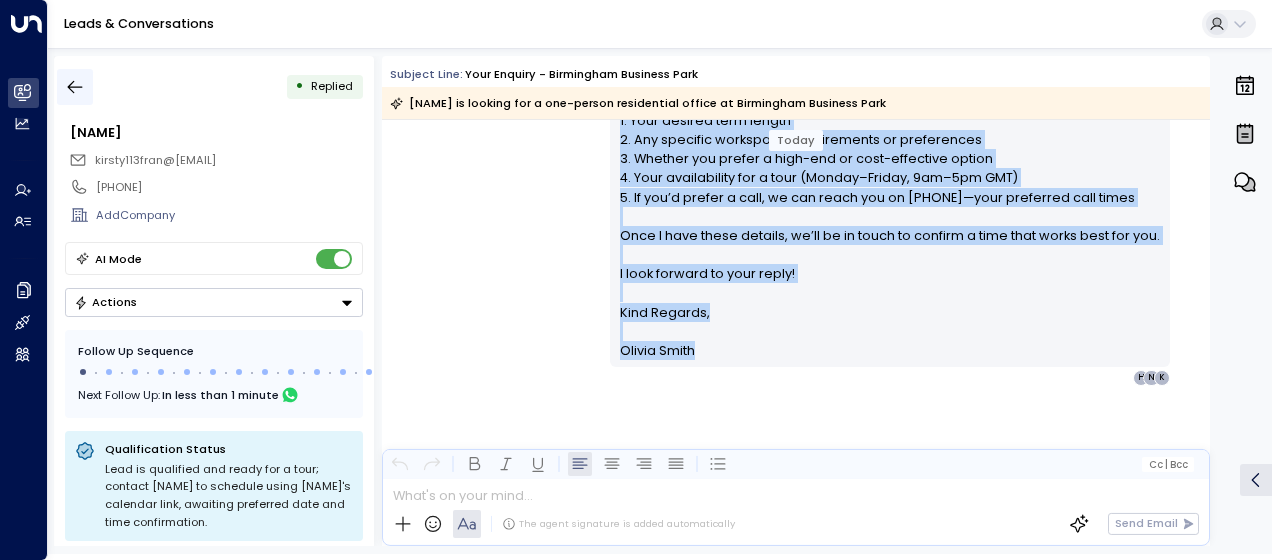 click 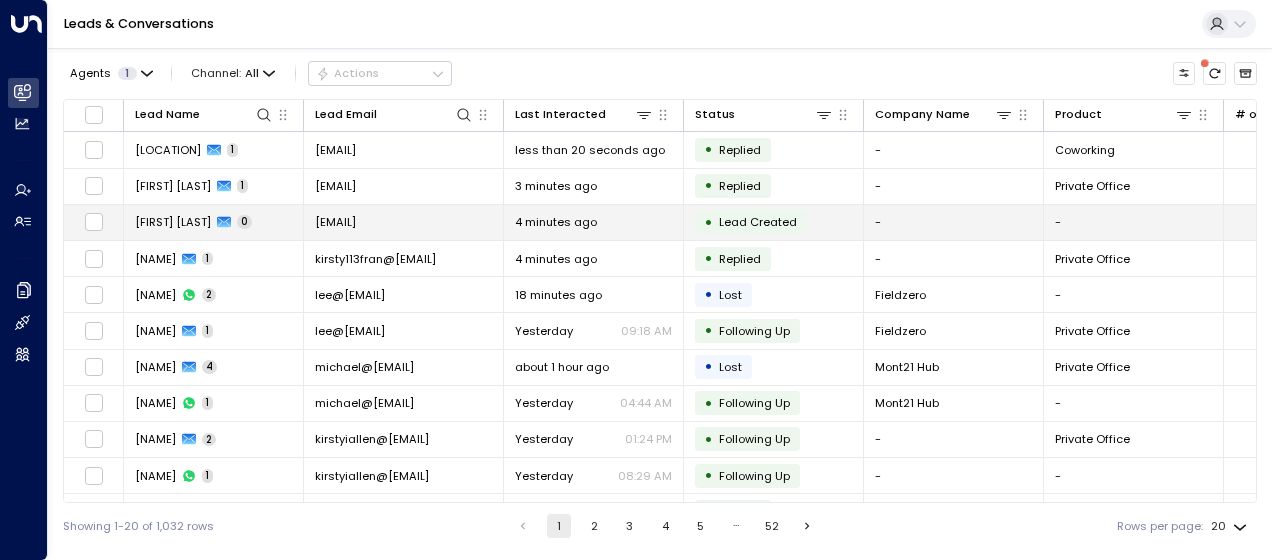 click on "[EMAIL]" at bounding box center [335, 222] 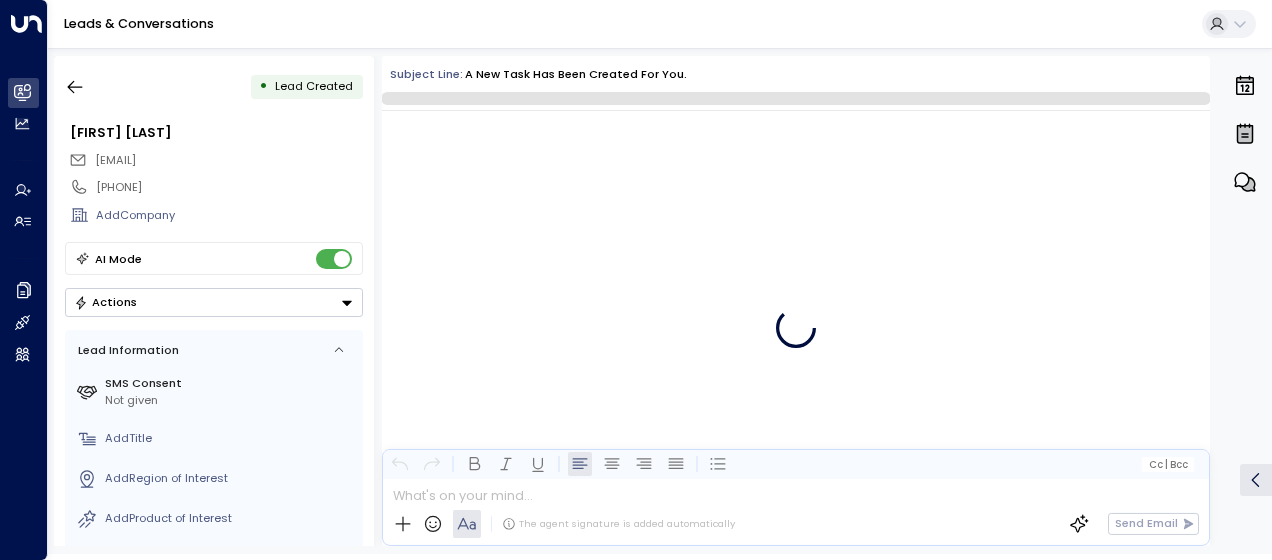 scroll, scrollTop: 48, scrollLeft: 0, axis: vertical 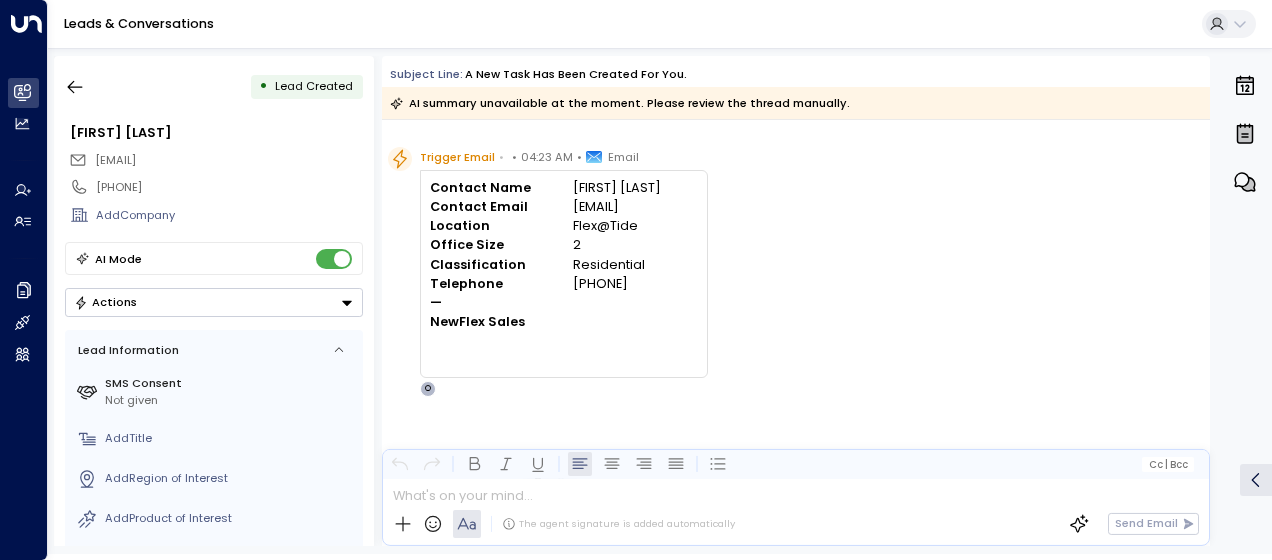 click on "Trigger Email • • 04:23 AM • Email Contact Name [NAME] Contact Email [EMAIL] Location Flex@Tide Office Size 2 Classification Residential Telephone [PHONE] — NewFlex Sales O" at bounding box center (799, 272) 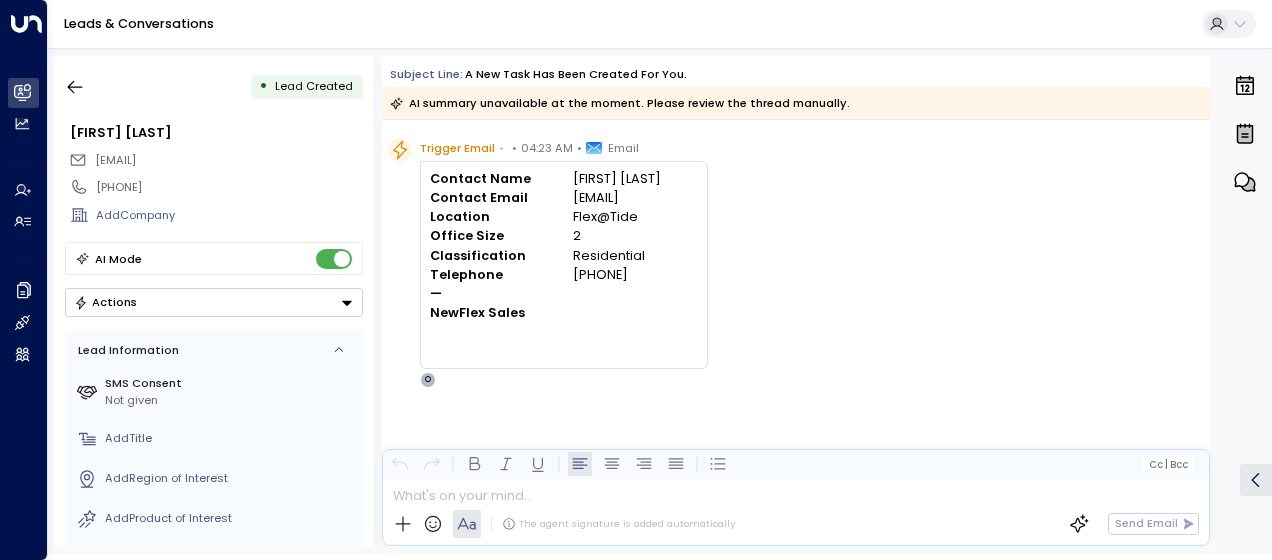 scroll, scrollTop: 58, scrollLeft: 0, axis: vertical 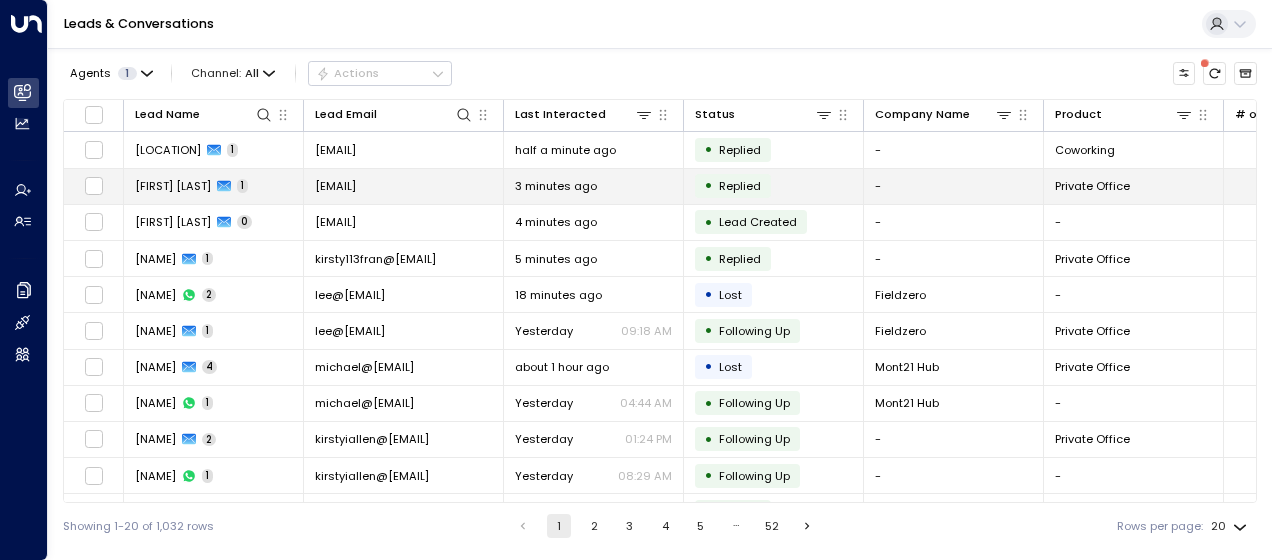 click on "[EMAIL]" at bounding box center (335, 186) 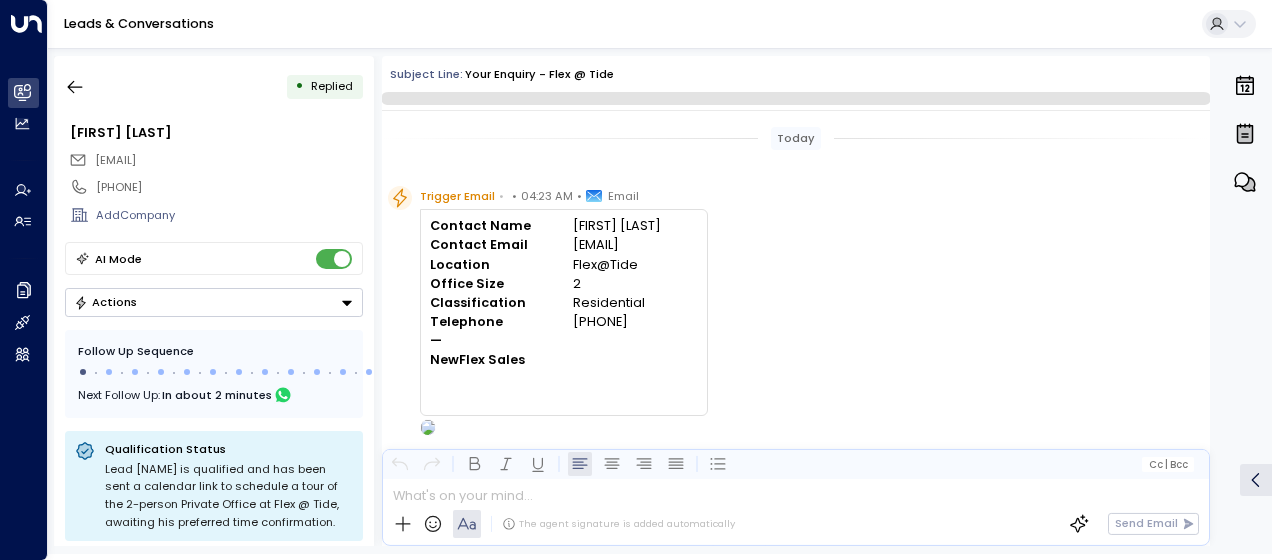 scroll, scrollTop: 468, scrollLeft: 0, axis: vertical 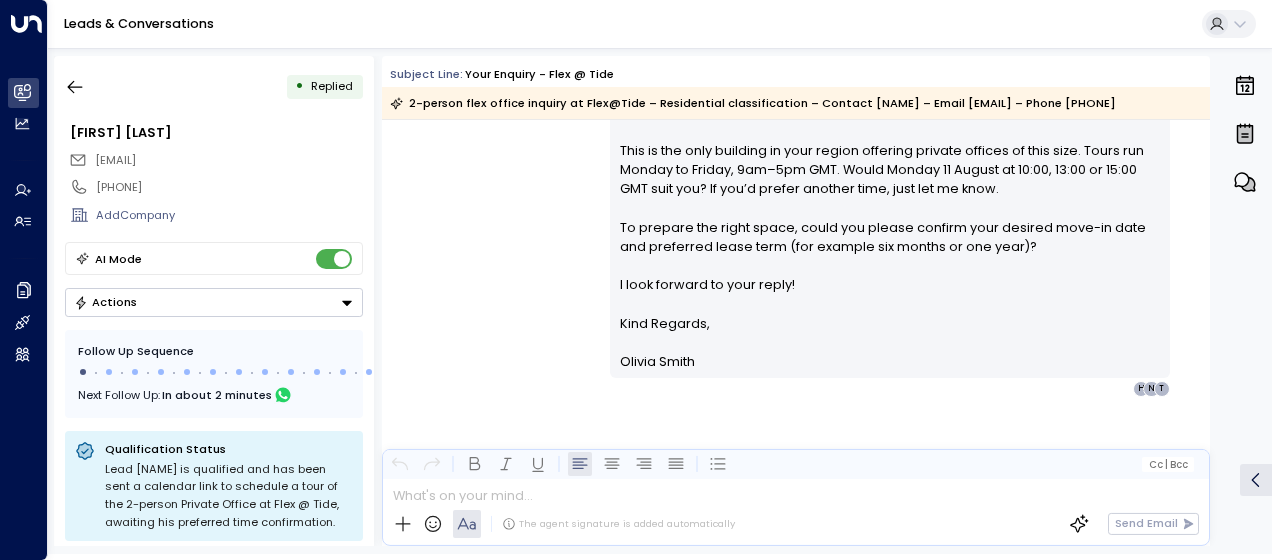 click on "Hi [NAME], Thank you for your interest in a 2-person private office at Flex @ Tide. Our Standard private office (2 desks) is available at £1,300 per month. You can find full details on our product page and view photos in our brochure . This is the only building in your region offering private offices of this size. Tours run Monday to Friday, 9am–5pm GMT. Would Monday 11 August at 10:00, 13:00 or 15:00 GMT suit you? If you’d prefer another time, just let me know. To prepare the right space, could you please confirm your desired move-in date and preferred lease term (for example six months or one year)? I look forward to your reply! Kind Regards, [NAME] ________________________________________________________________________________________________________________________________________________________________________________________________________uniti_thread_id_af86fa71-1d99-45c1-84d1-baf99f6847af T N H" at bounding box center (796, 196) 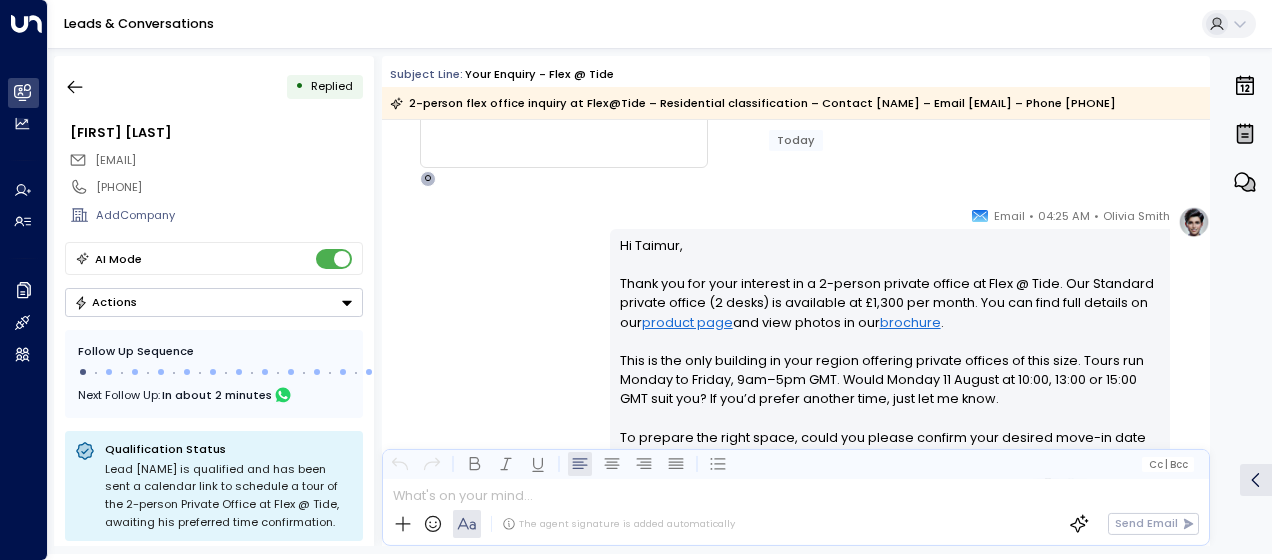 scroll, scrollTop: 228, scrollLeft: 0, axis: vertical 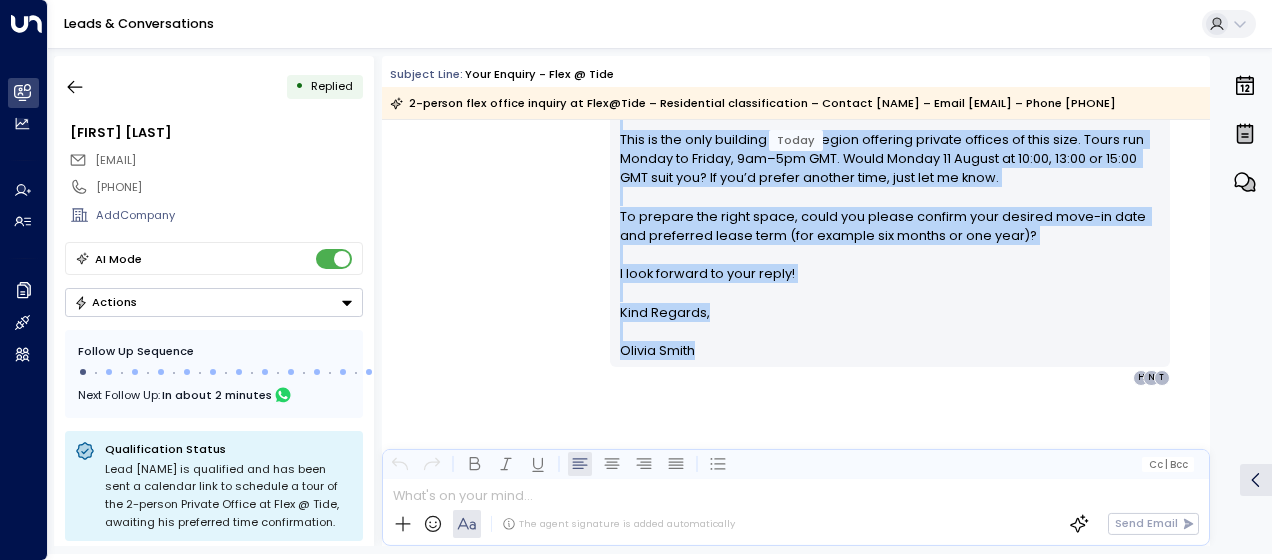 drag, startPoint x: 613, startPoint y: 288, endPoint x: 698, endPoint y: 378, distance: 123.79418 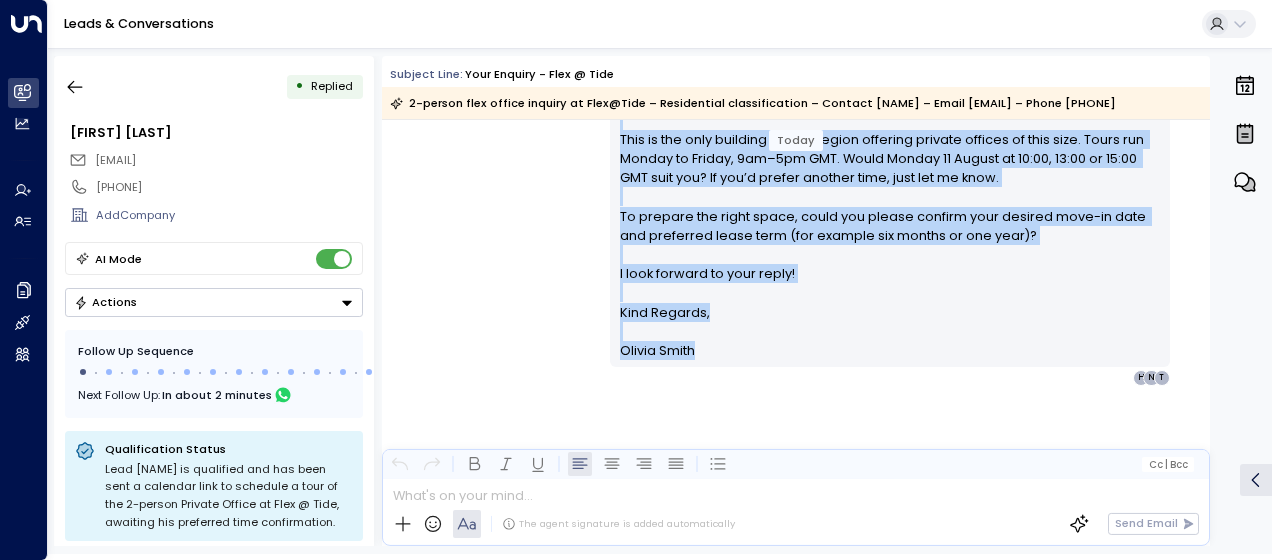 copy on "Hi [FIRST], Thank you for your interest in a 2-person private office at Flex @ Tide. Our Standard private office (2 desks) is available at £1,300 per month. You can find full details on our  product page  and view photos in our  brochure . This is the only building in your region offering private offices of this size. Tours run Monday to Friday, 9am–5pm GMT. Would Monday 11 August at 10:00, 13:00 or 15:00 GMT suit you? If you’d prefer another time, just let me know. To prepare the right space, could you please confirm your desired move-in date and preferred lease term (for example six months or one year)? I look forward to your reply! Kind Regards, [FIRST] [LAST]" 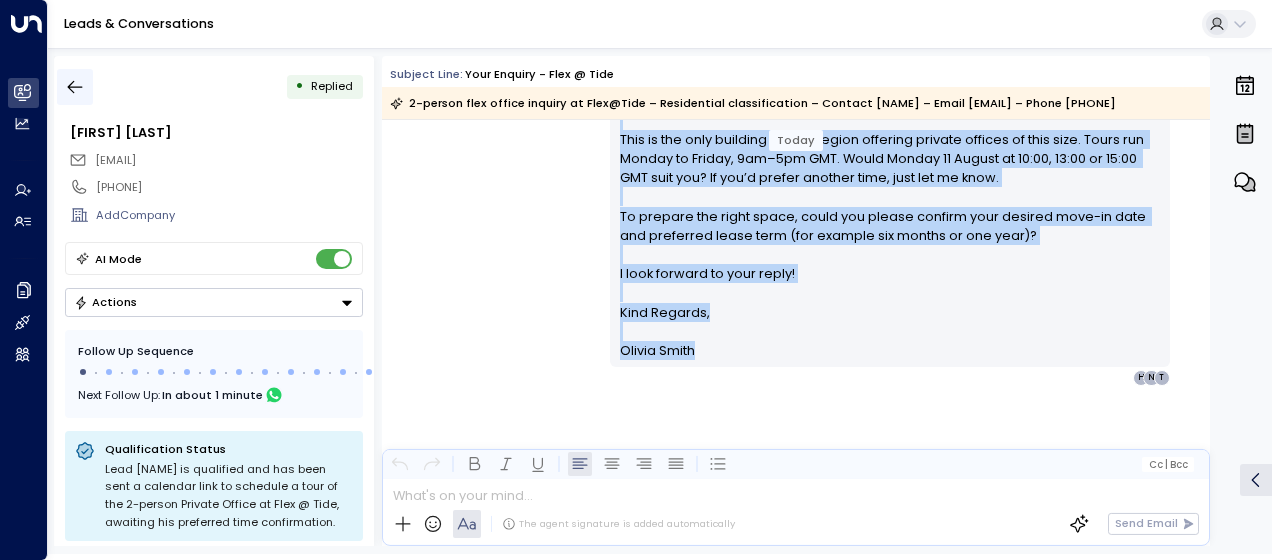 click 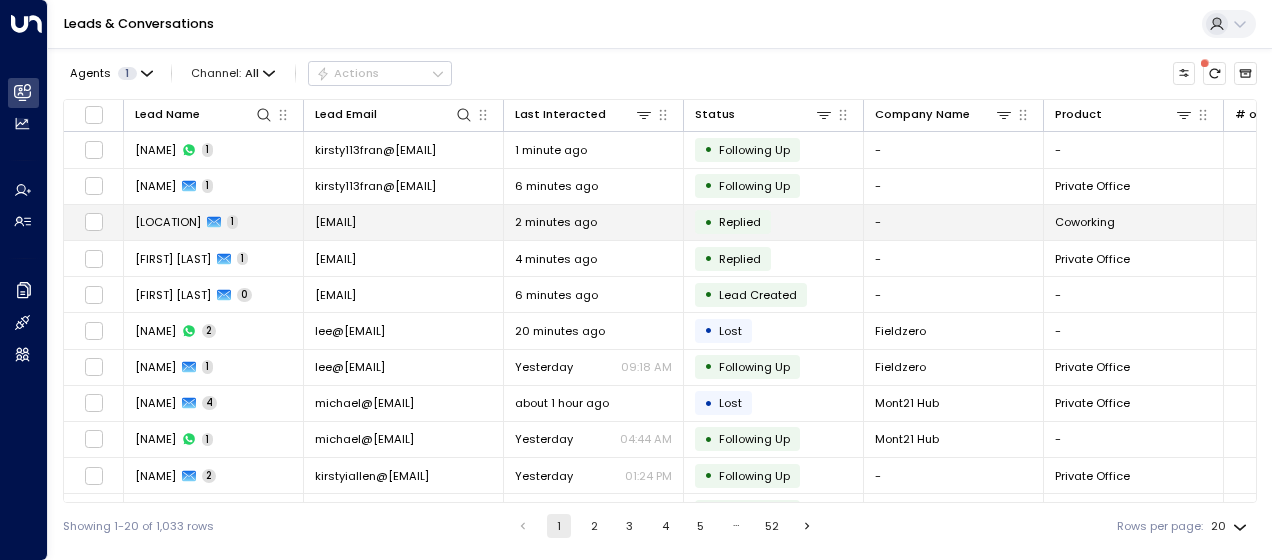 click on "[EMAIL]" at bounding box center [335, 222] 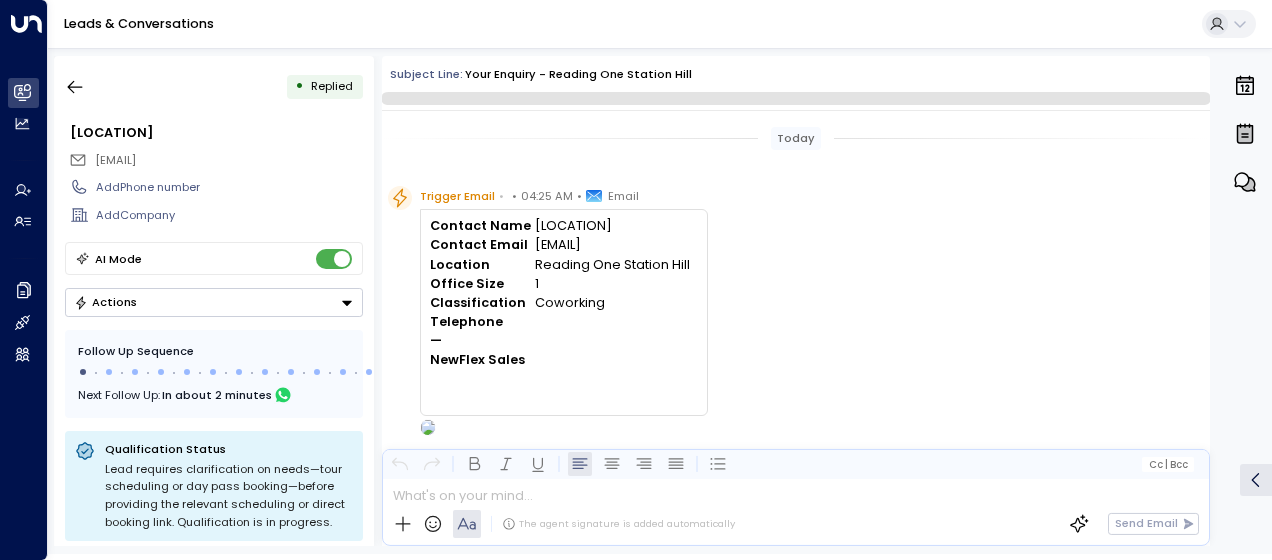 scroll, scrollTop: 622, scrollLeft: 0, axis: vertical 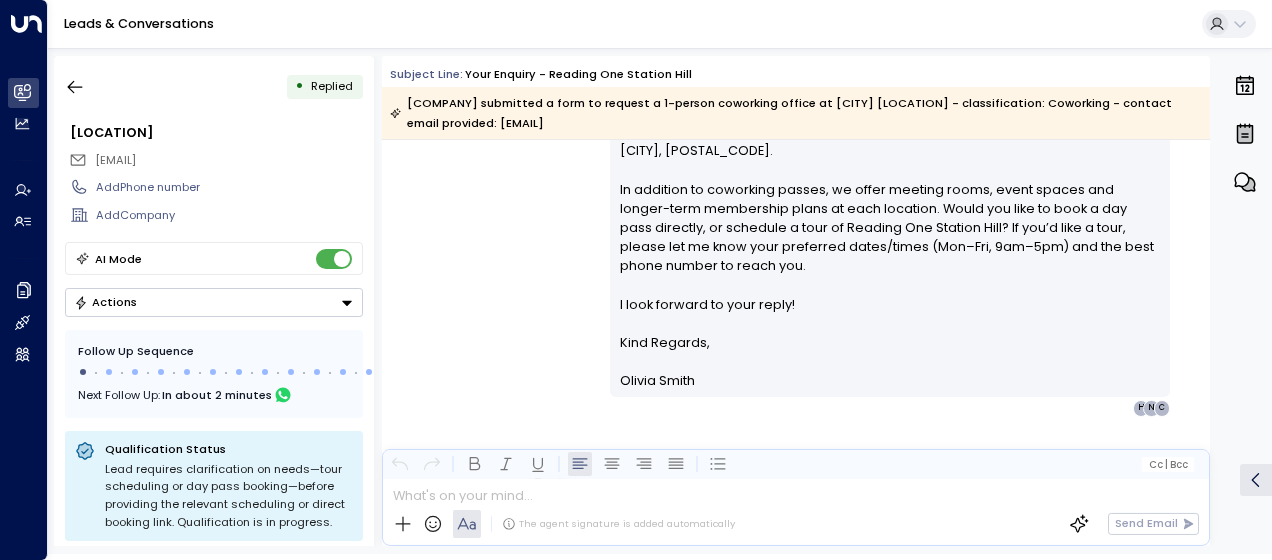 click on "[NAME] • 04:27 AM • Email Hi [NAME], Thank you for your interest in our coworking options at Reading One Station Hill. Here’s an overview: Coworking Day Pass – £30 per day (Mon–Fri, 8:30am–5:30pm), including our membership lounge with comfy seating and fresh coffee. Website & Brochure: quadworkspace.co.uk/reading/ Alternative Locations – high-level information: • The Quad in Bracknell – ONE Lexicon (opening March 2025). • The Quad in Oxford Summertown – Lambourne House, 311-321 Banbury Rd, Oxford, OX2 7JH. In addition to coworking passes, we offer meeting rooms, event spaces and longer-term membership plans at each location. Would you like to book a day pass directly, or schedule a tour of Reading One Station Hill? If you’d like a tour, please let me know your preferred dates/times (Mon–Fri, 9am–5pm) and the best phone number to reach you. I look forward to your reply! Kind Regards, [NAME] C N H" at bounding box center (796, 139) 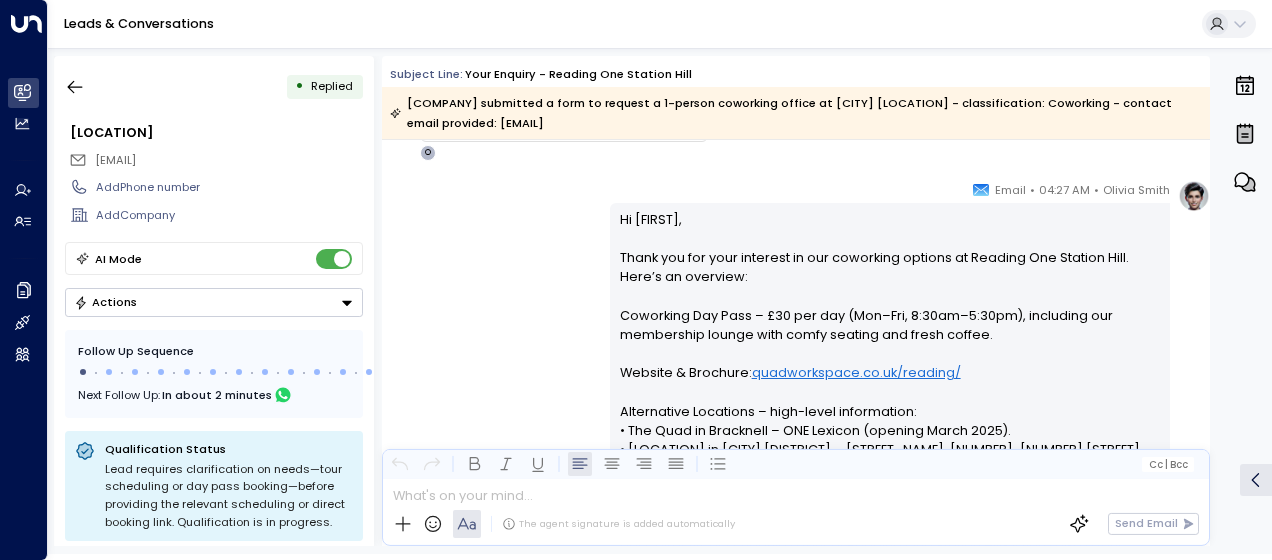 click on "[NAME] • 04:27 AM • Email Hi [NAME], Thank you for your interest in our coworking options at Reading One Station Hill. Here’s an overview: Coworking Day Pass – £30 per day (Mon–Fri, 8:30am–5:30pm), including our membership lounge with comfy seating and fresh coffee. Website & Brochure: quadworkspace.co.uk/reading/ Alternative Locations – high-level information: • The Quad in Bracknell – ONE Lexicon (opening March 2025). • The Quad in Oxford Summertown – Lambourne House, 311-321 Banbury Rd, Oxford, OX2 7JH. In addition to coworking passes, we offer meeting rooms, event spaces and longer-term membership plans at each location. Would you like to book a day pass directly, or schedule a tour of Reading One Station Hill? If you’d like a tour, please let me know your preferred dates/times (Mon–Fri, 9am–5pm) and the best phone number to reach you. I look forward to your reply! Kind Regards, [NAME] C N H" at bounding box center [796, 457] 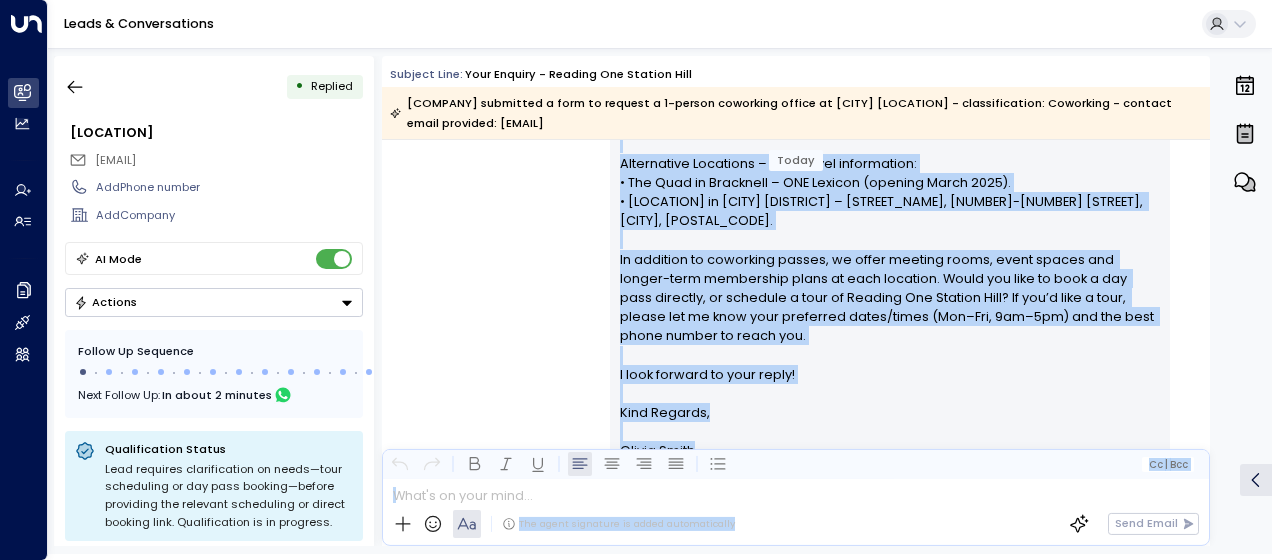 scroll, scrollTop: 555, scrollLeft: 0, axis: vertical 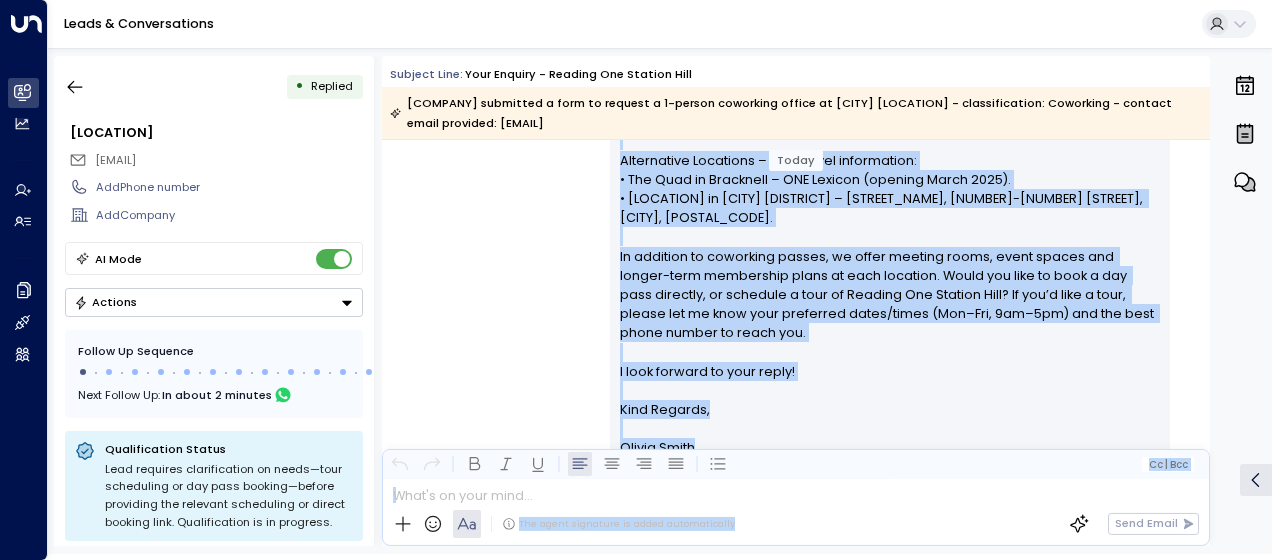drag, startPoint x: 617, startPoint y: 212, endPoint x: 730, endPoint y: 527, distance: 334.65506 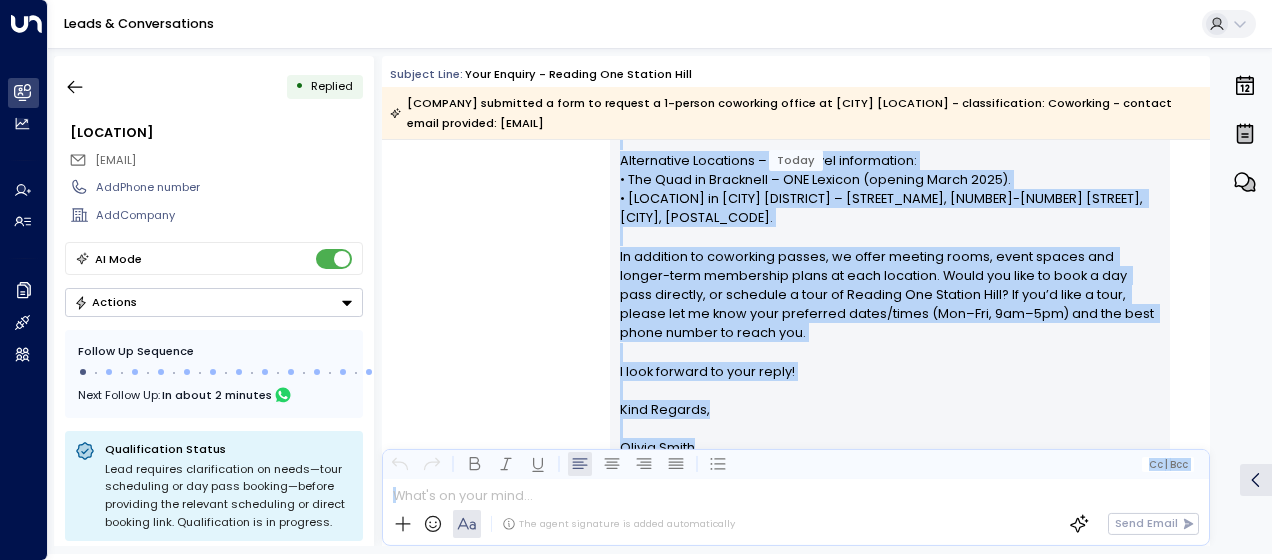 drag, startPoint x: 730, startPoint y: 527, endPoint x: 656, endPoint y: 338, distance: 202.97044 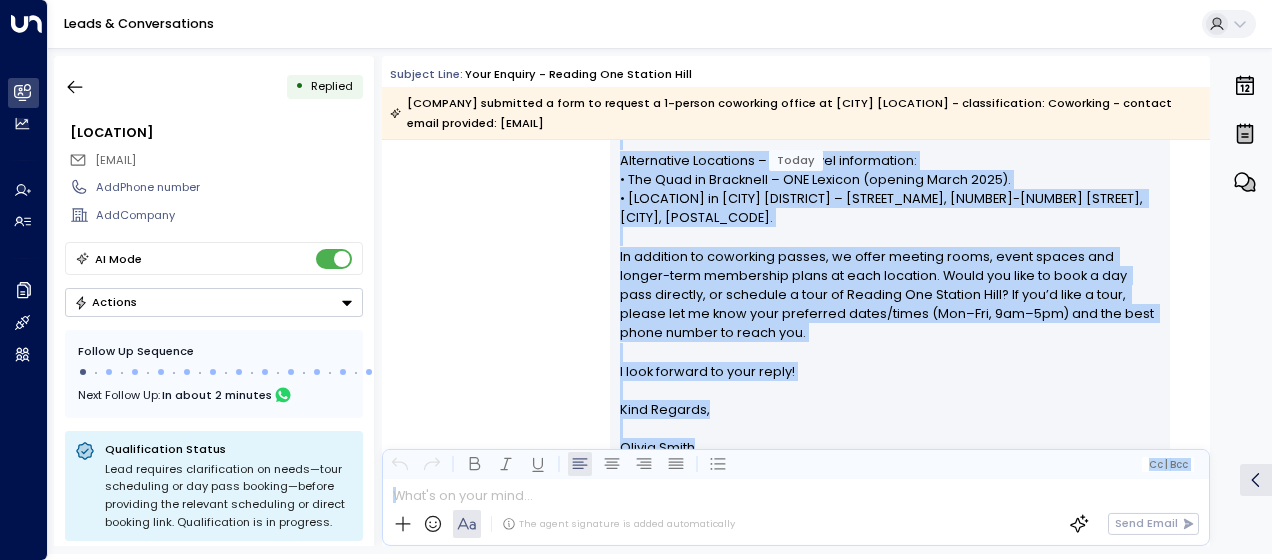 copy on "Lo Ipsumdol, Sitam con adi elit seddoeiu te inc utlaboree dolorem al Enimadm Ven Quisnos Exer. Ulla’l ni aliquipe: Eacommodo Con Duis – £25 aut iru (Inr–Vol, 2:24ve–3:42es), cillumfug nul pariaturex sintoc cupi nonpr suntcul qui offic deseru. Mollita & Idestlab:  perspiciatisu.om.is/natuser/ Voluptatema Doloremqu – laud-totam remaperiame: • Ips Quae ab Illoinven – VER Quasiar (beataev Dicta 2739). • Exp Nemo en Ipsamq Voluptasas – Autoditfu Conse, 234-885 Magnido Eo, Ration, SE7 0NE. Ne porroqui do adipiscin eiusmo, te incid magnamq etiam, minus soluta nob eligen-opti cumquenihi imped qu plac facerepo. Assum rep temp au quib o deb reru necessit, sa evenietv r recu it Earumhi Ten Sapient Dele? Re vol’m alia p dolo, asperi rep mi nost exer ullamcorp susci/labor (Ali–Com, 1co–7qu) max mol mole harum quidem re facil exp. D naml tempore cu solu nobis! Elig Optiocu, Nihili Minus _______________________________________________________________________________________________________________________________________..." 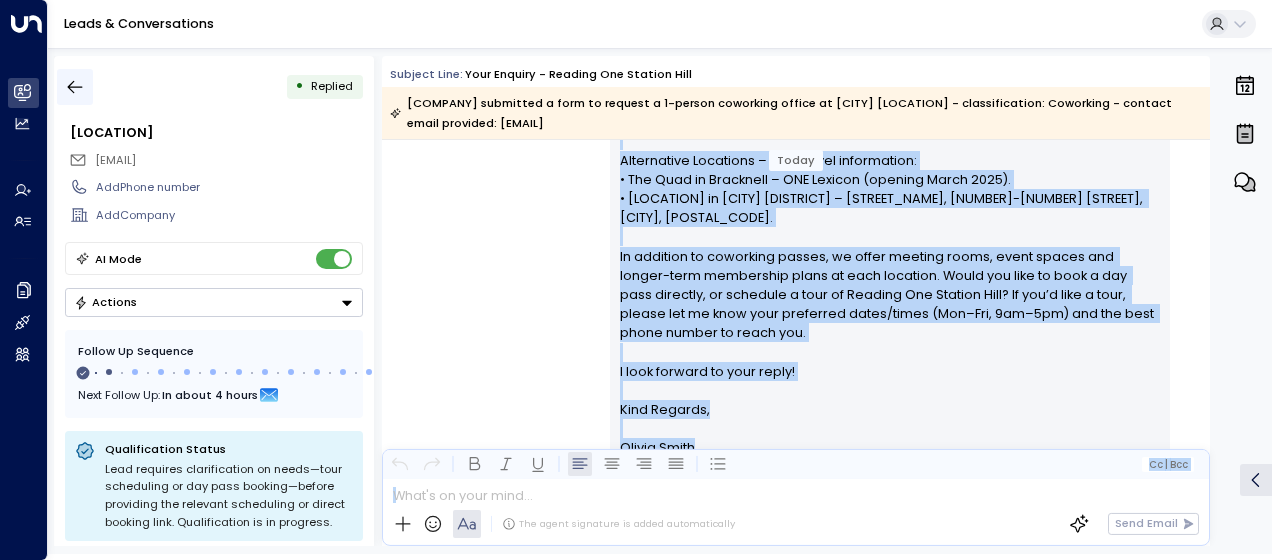 click 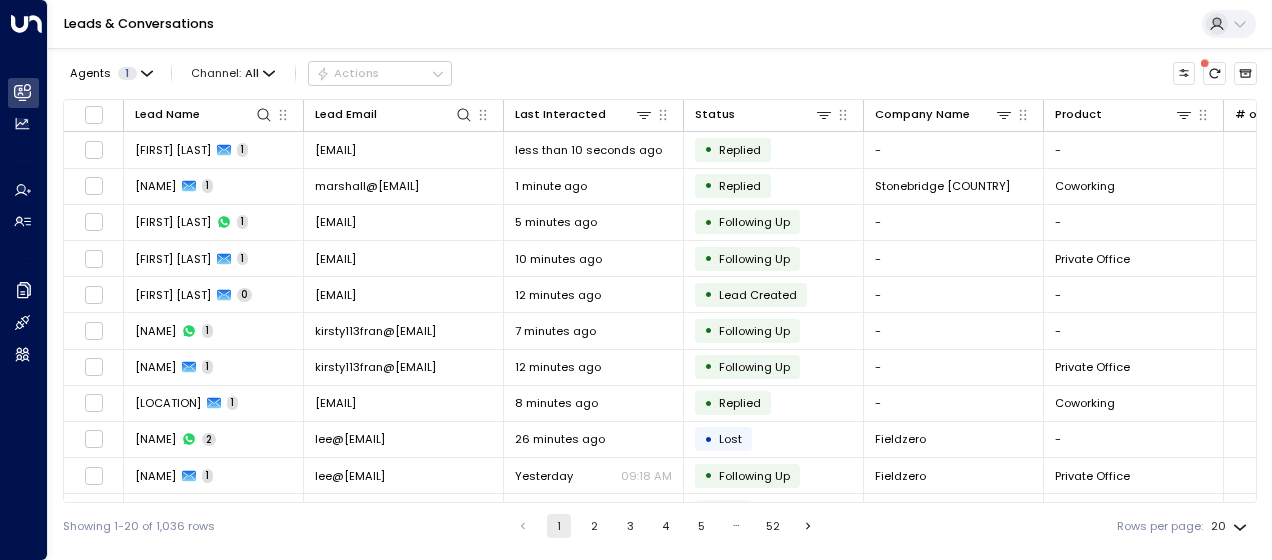 click on "[NAME]" at bounding box center [155, 186] 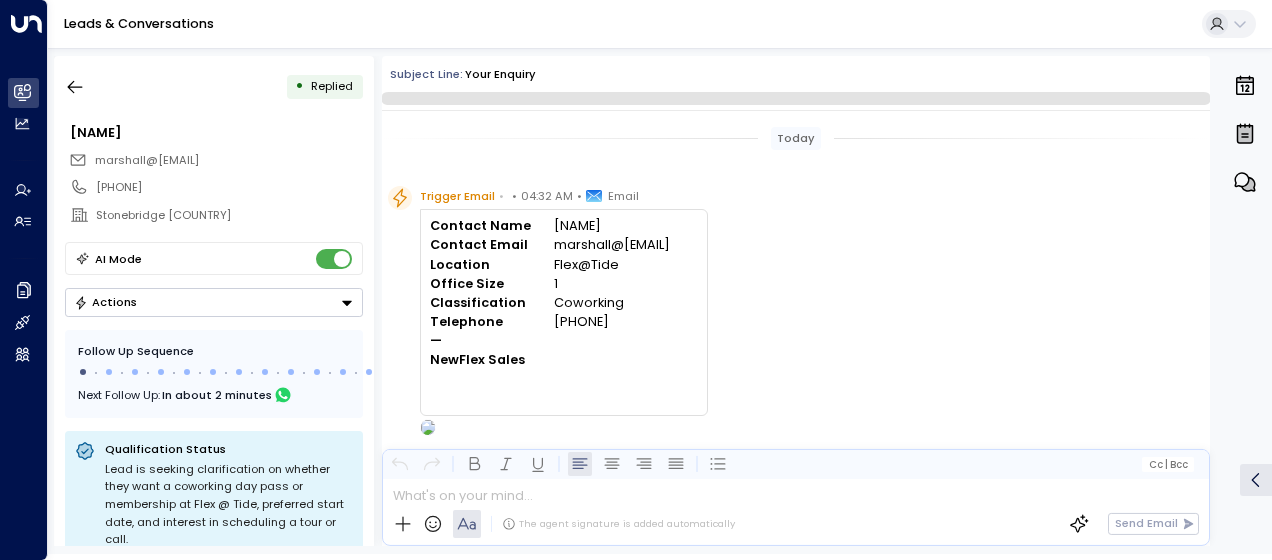 scroll, scrollTop: 641, scrollLeft: 0, axis: vertical 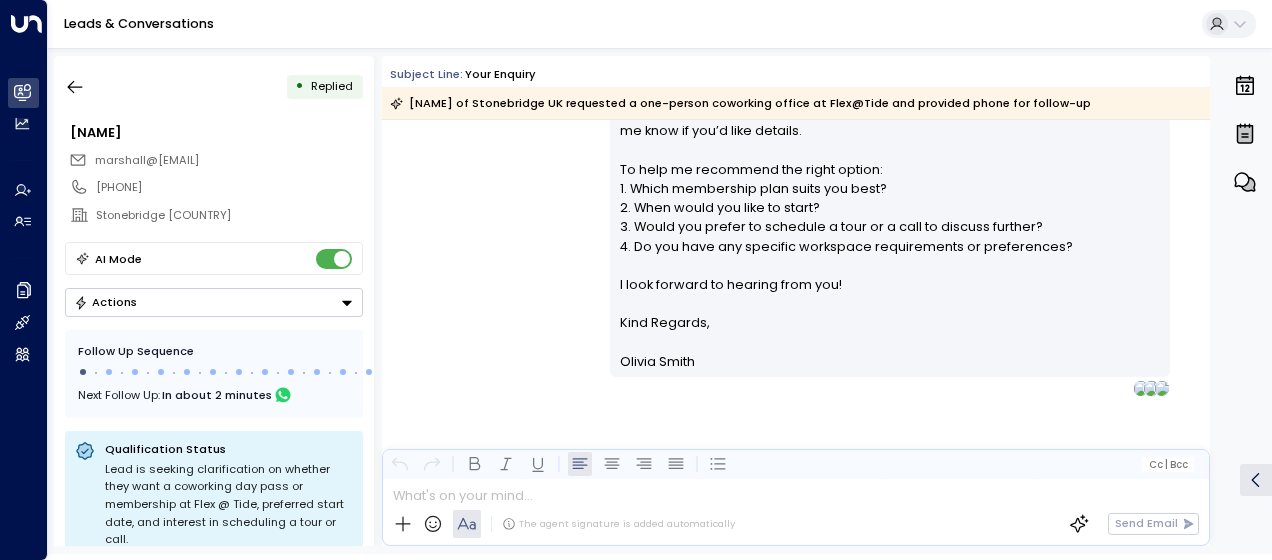 click on "[NAME] • 04:34 AM • Email Hi [NAME], Thank you for your interest in Flex @ Tide for coworking. You can find more information on our product page and view our brochure and photos . We offer the following membership plans: • Flexible: £100 per desk per month • Balanced: £180 per desk per month • Regular: £250 per desk per month • Productive: £320 per desk per month • Full-time: £400 per desk per month • Dedicated Desk: £499 per desk per month We also have meeting rooms and event spaces available at Flex @ Tide; please let me know if you’d like details. To help me recommend the right option: 1. Which membership plan suits you best? 2. When would you like to start? 3. Would you prefer to schedule a tour or a call to discuss further? 4. Do you have any specific workspace requirements or preferences? I look forward to hearing from you! Kind Regards, [NAME]" at bounding box center (796, 110) 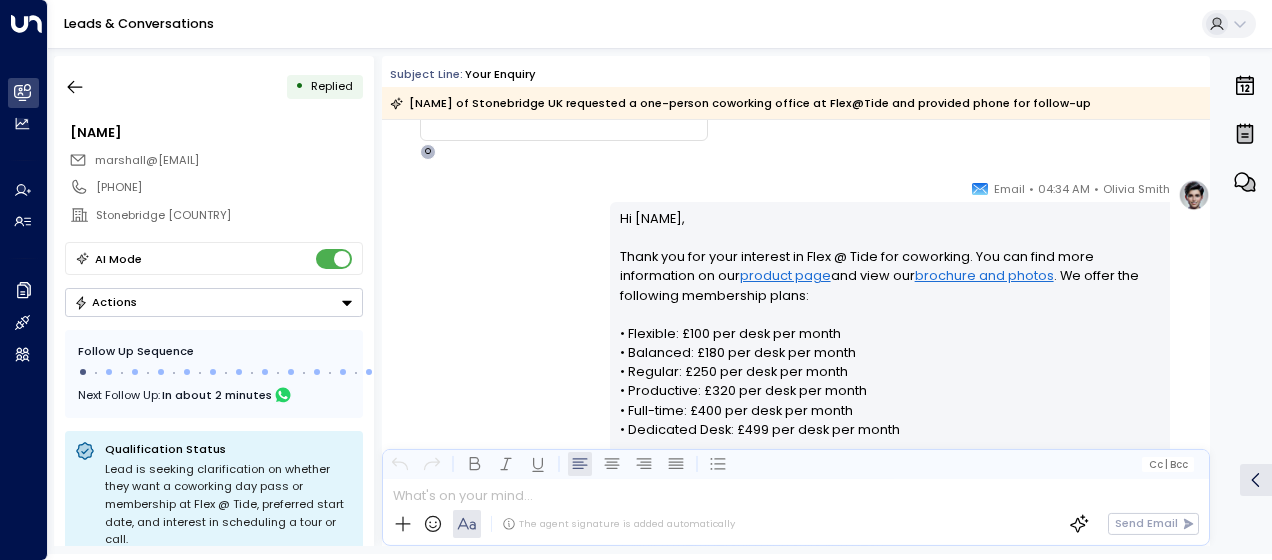 scroll, scrollTop: 281, scrollLeft: 0, axis: vertical 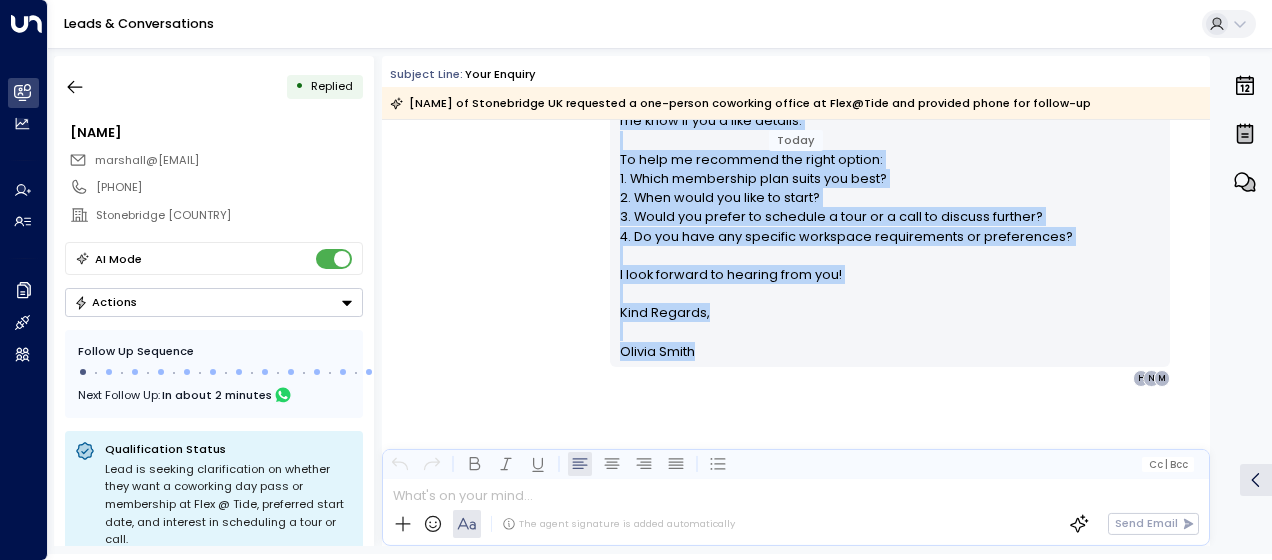 drag, startPoint x: 612, startPoint y: 216, endPoint x: 740, endPoint y: 560, distance: 367.04224 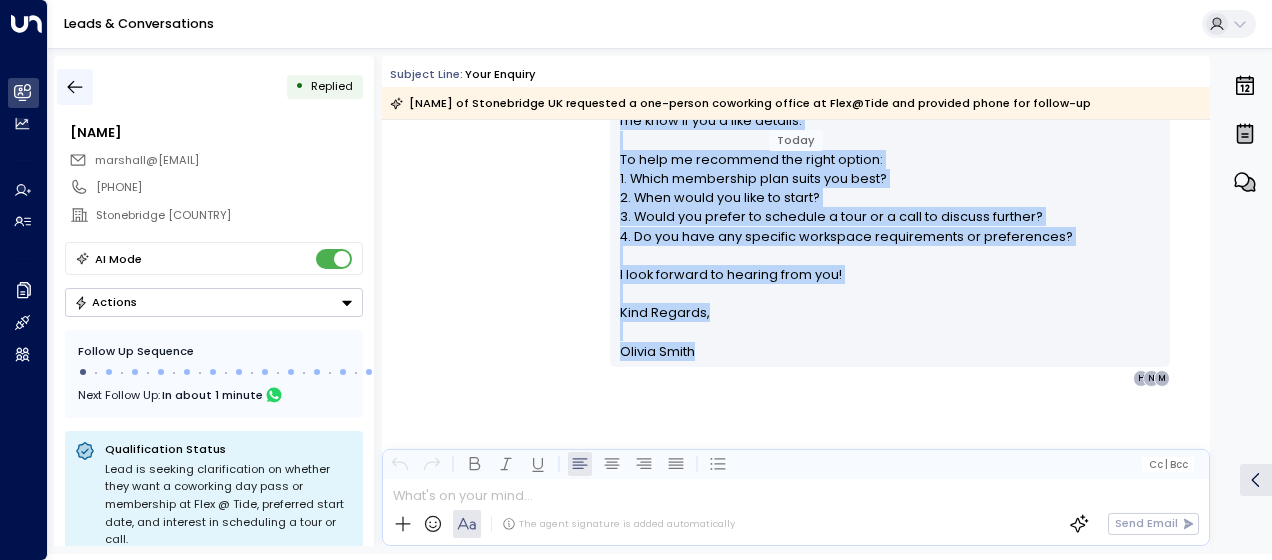 click 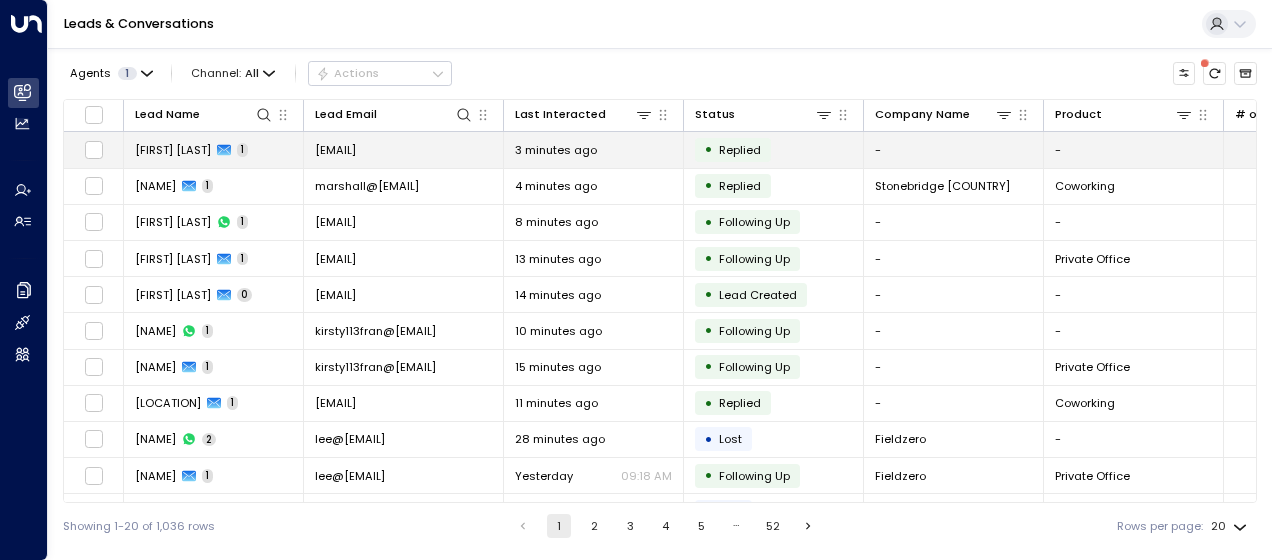 click on "[EMAIL]" at bounding box center [335, 150] 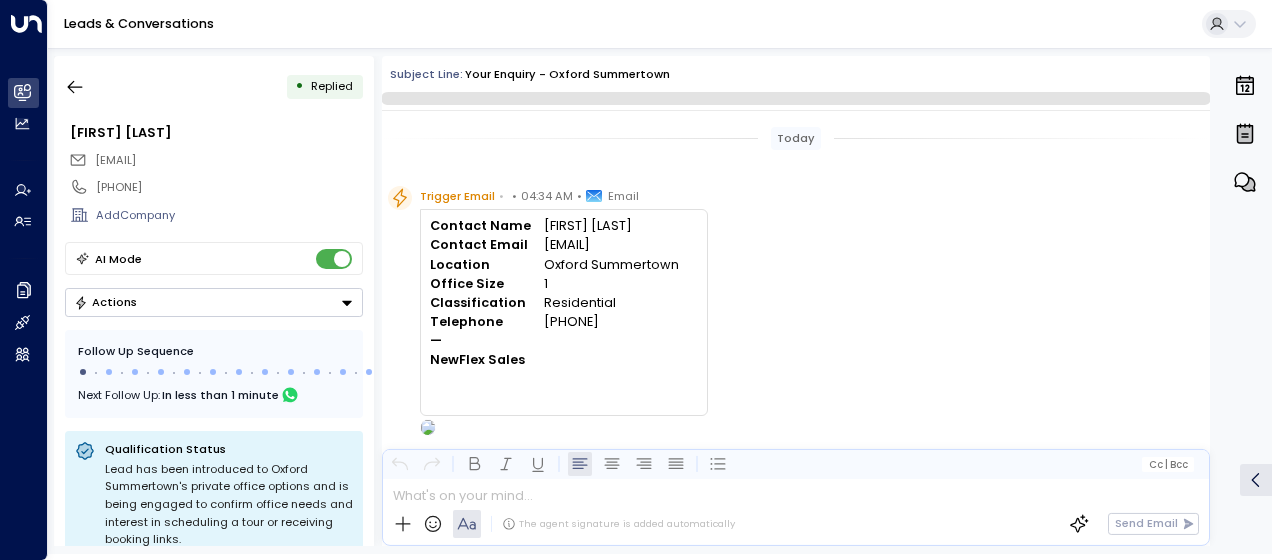 scroll, scrollTop: 584, scrollLeft: 0, axis: vertical 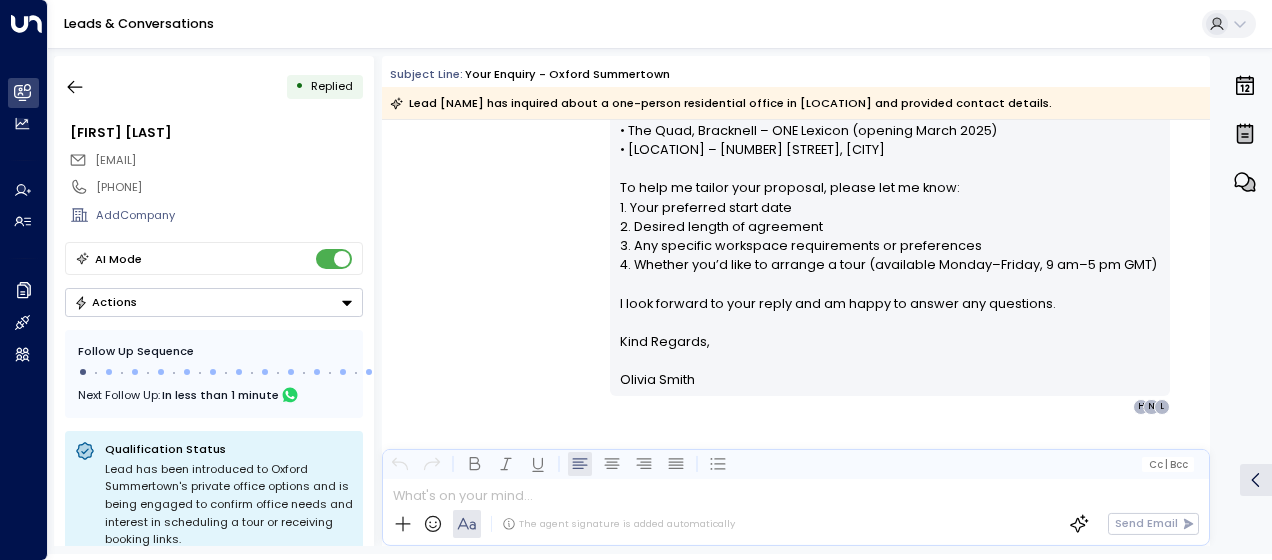 click on "Hi [NAME], Thank you for your interest in our private offices at The Quad in [LOCATION]. We currently have a Standard 1-desk private office available, starting at £409 per month. You’ll also have access to our meeting rooms and coworking spaces. Explore the space and view images here: Website, Brochure & Photos Alternative locations you may wish to consider: • The Quad, Bracknell – ONE Lexicon (opening March 2025) • The Quad, Reading – One Station Hill, Reading To help me tailor your proposal, please let me know: 1. Your preferred start date 2. Desired length of agreement 3. Any specific workspace requirements or preferences 4. Whether you’d like to arrange a tour (available Monday–Friday, 9 am–5 pm GMT) I look forward to your reply and am happy to answer any questions. Kind Regards, [NAME] L N H" at bounding box center (796, 147) 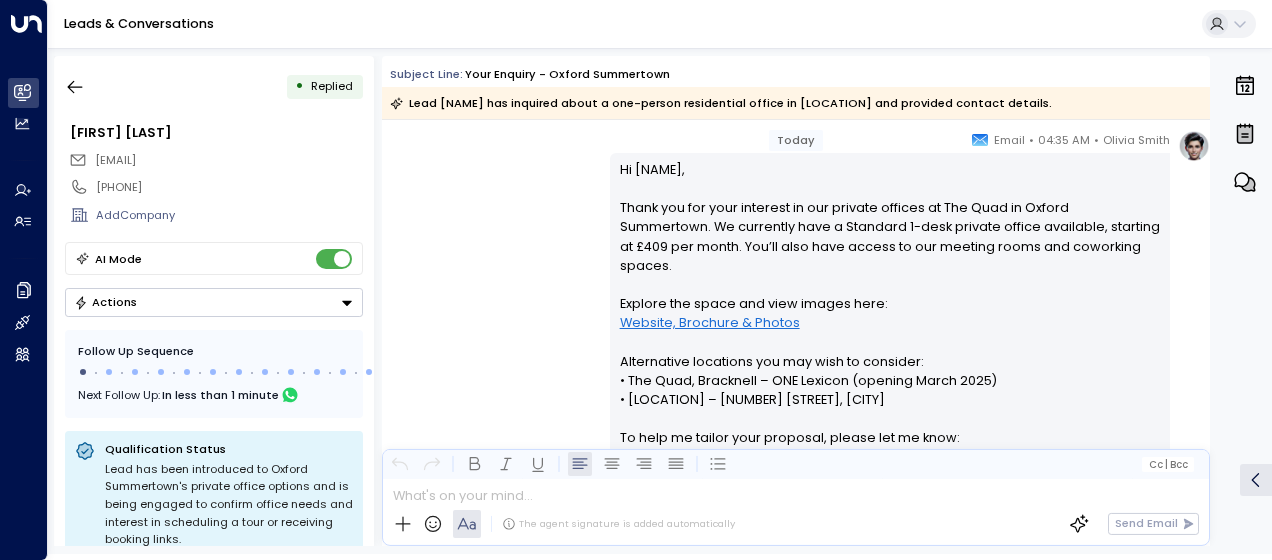 scroll, scrollTop: 304, scrollLeft: 0, axis: vertical 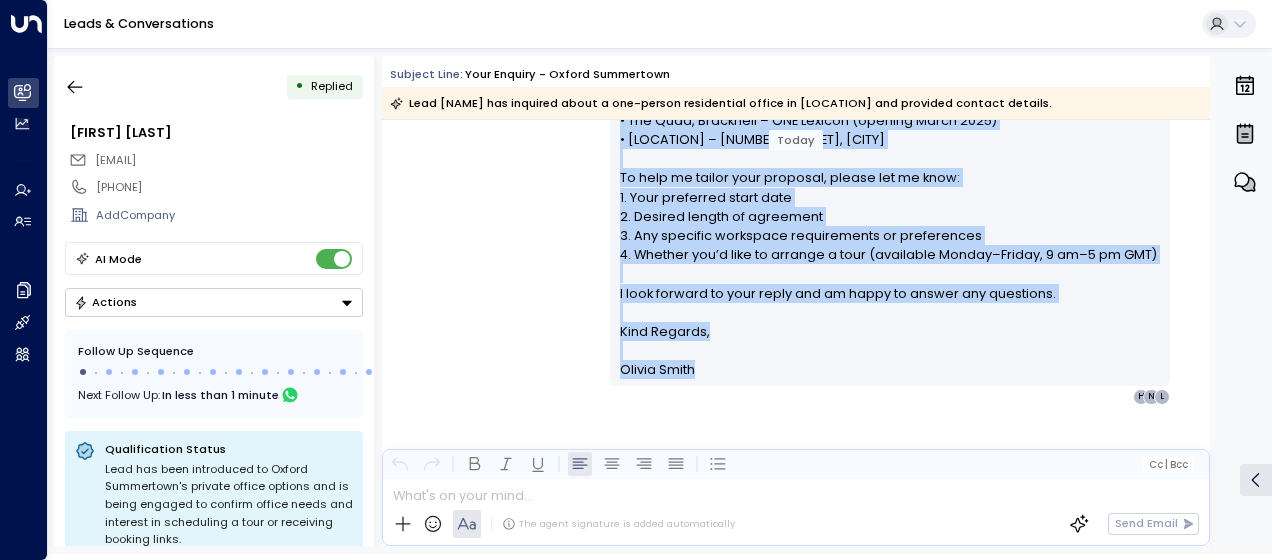 drag, startPoint x: 616, startPoint y: 190, endPoint x: 723, endPoint y: 350, distance: 192.48117 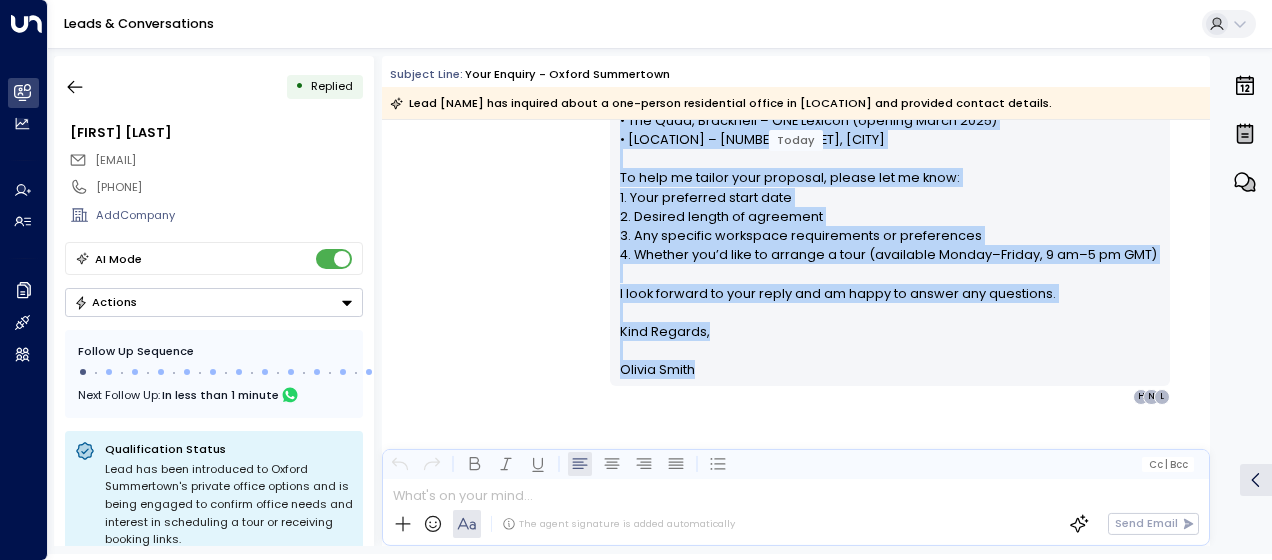 drag, startPoint x: 723, startPoint y: 350, endPoint x: 690, endPoint y: 274, distance: 82.85529 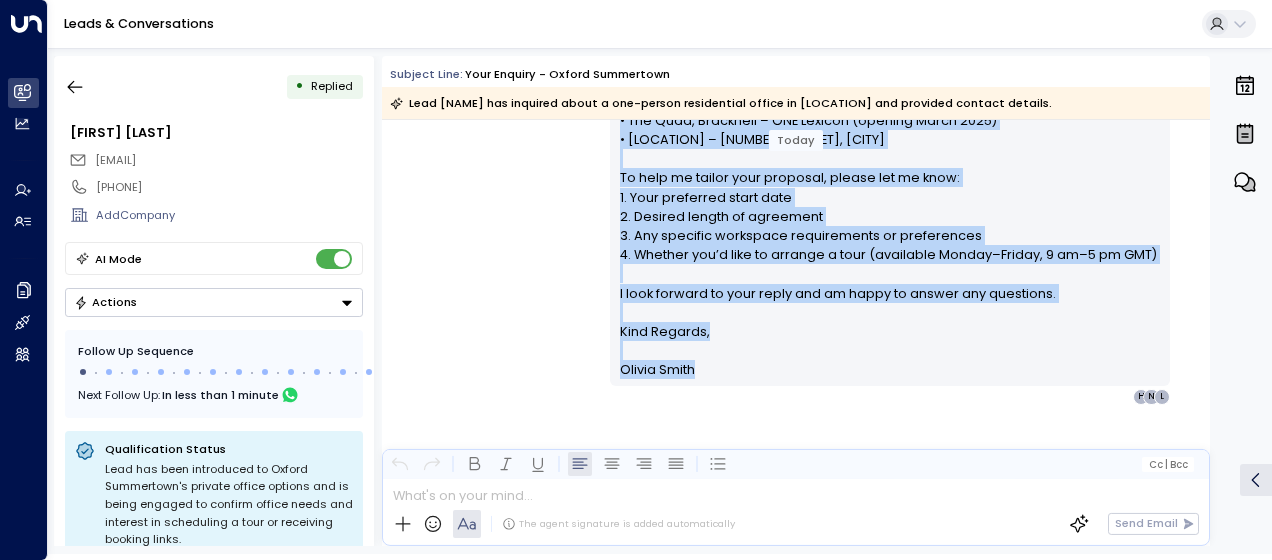 copy on "Hi [NAME], Thank you for your interest in our private offices at The Quad in [LOCATION]. We currently have a Standard 1-desk private office available, starting at £409 per month. You’ll also have access to our meeting rooms and coworking spaces. Explore the space and view images here: Website, Brochure & Photos Alternative locations you may wish to consider: • The Quad, Bracknell – ONE Lexicon (opening March 2025) • The Quad, Reading – One Station Hill, Reading To help me tailor your proposal, please let me know: 1. Your preferred start date 2. Desired length of agreement 3. Any specific workspace requirements or preferences 4. Whether you’d like to arrange a tour (available Monday–Friday, 9 am–5 pm GMT) I look forward to your reply and am happy to answer any questions. Kind Regards, [NAME]" 